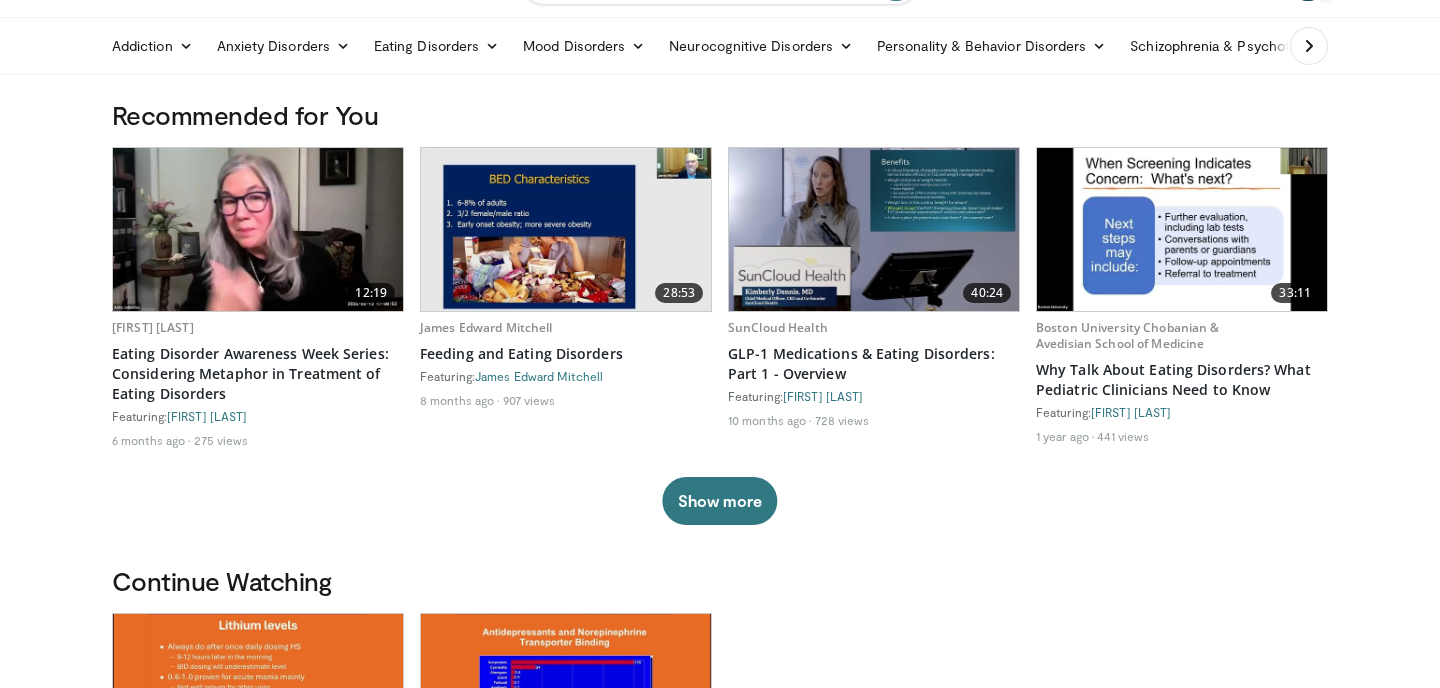 scroll, scrollTop: 0, scrollLeft: 0, axis: both 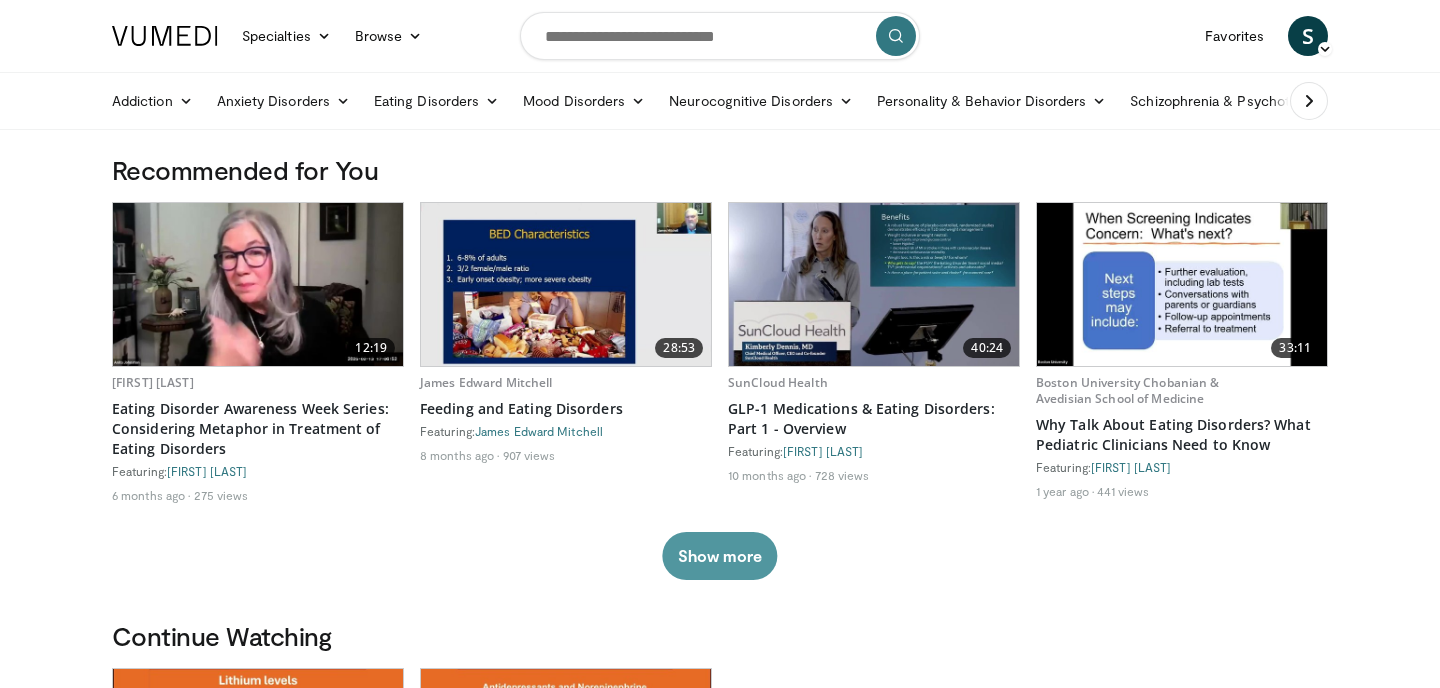 click on "Show more" at bounding box center (719, 556) 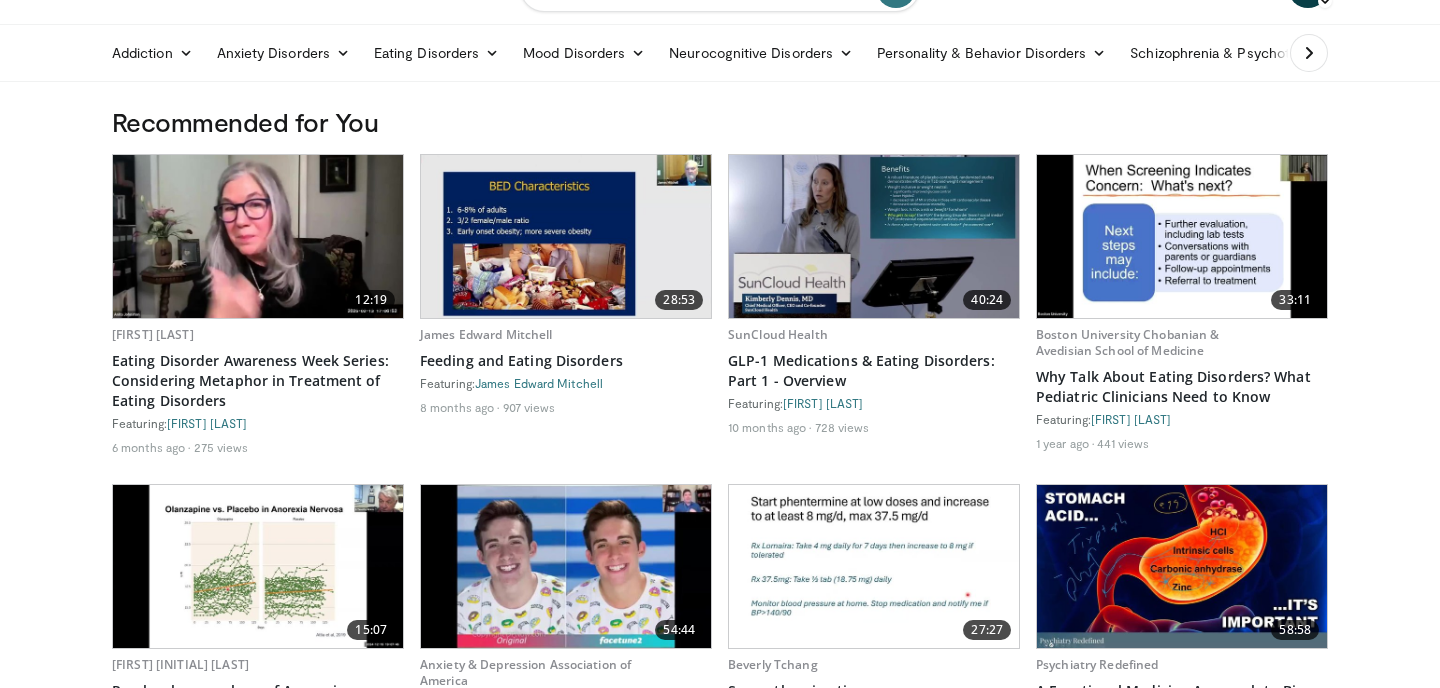 scroll, scrollTop: 0, scrollLeft: 0, axis: both 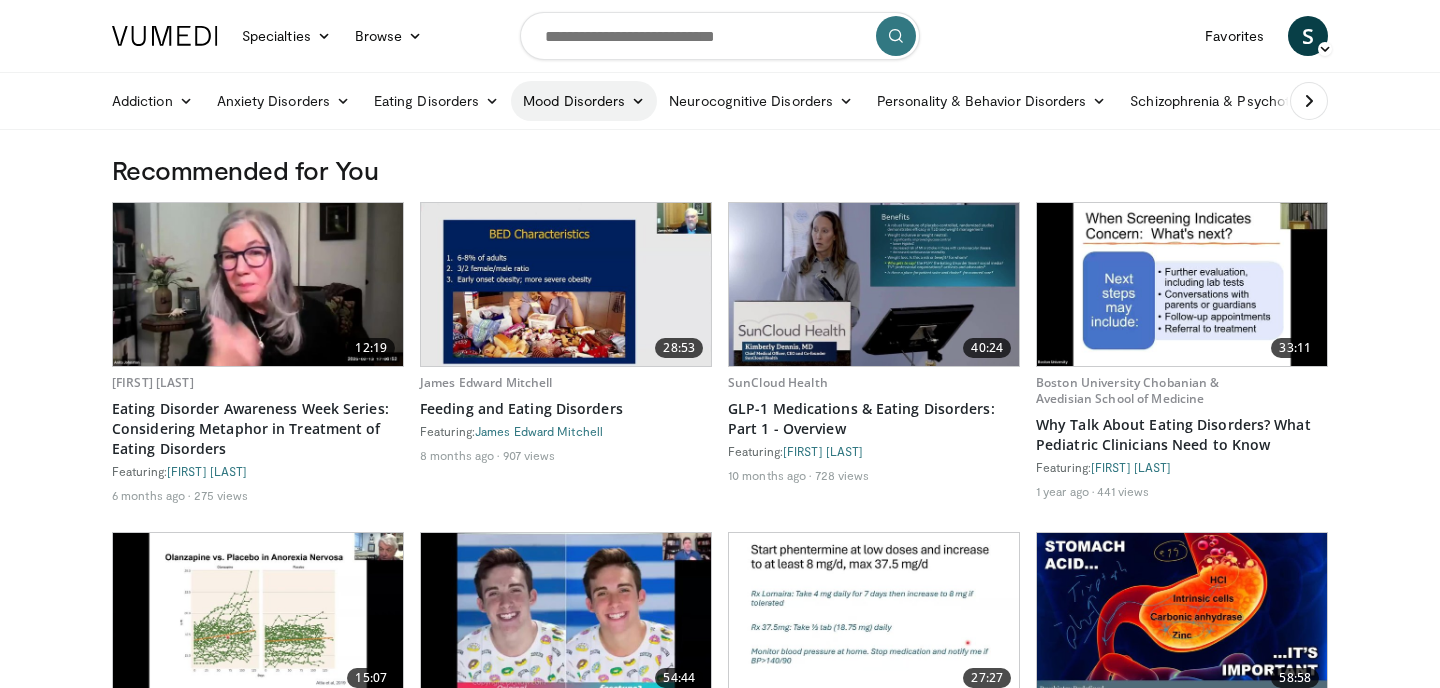 click on "Mood Disorders" at bounding box center (584, 101) 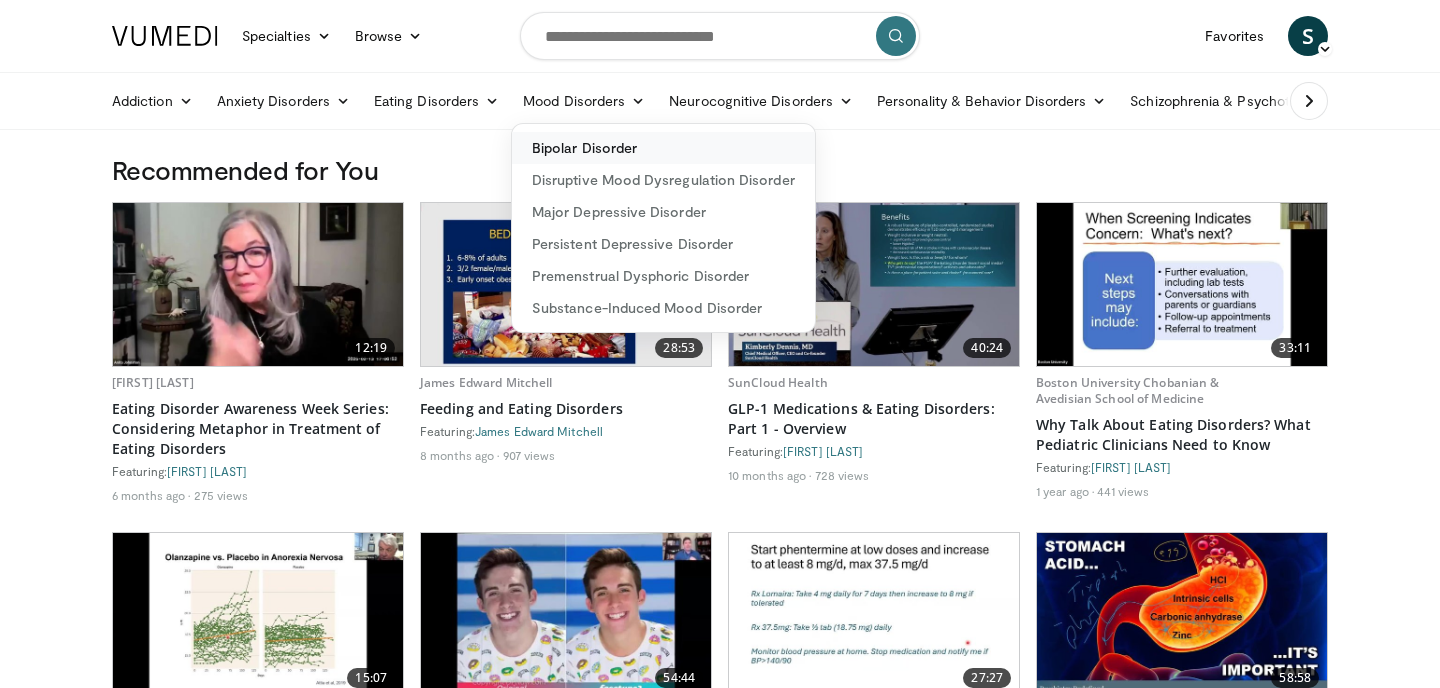 click on "Bipolar Disorder" at bounding box center [663, 148] 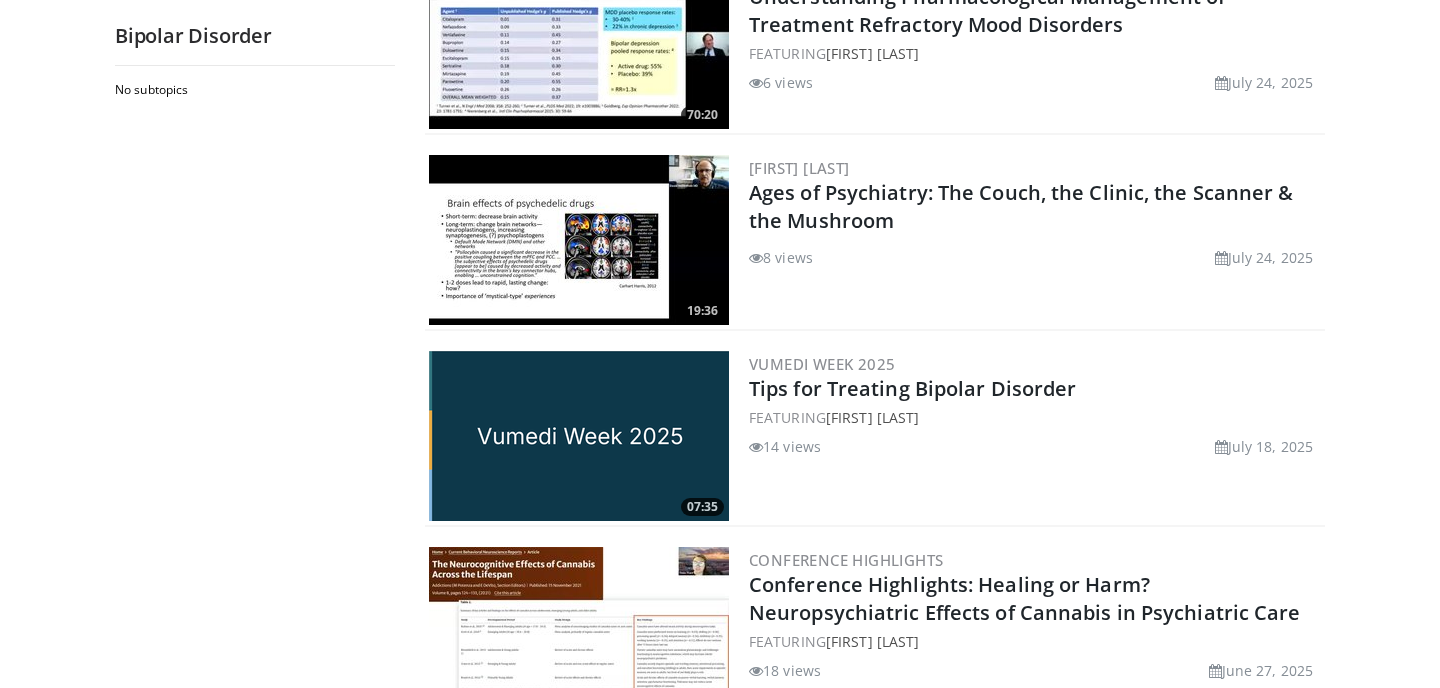 scroll, scrollTop: 0, scrollLeft: 0, axis: both 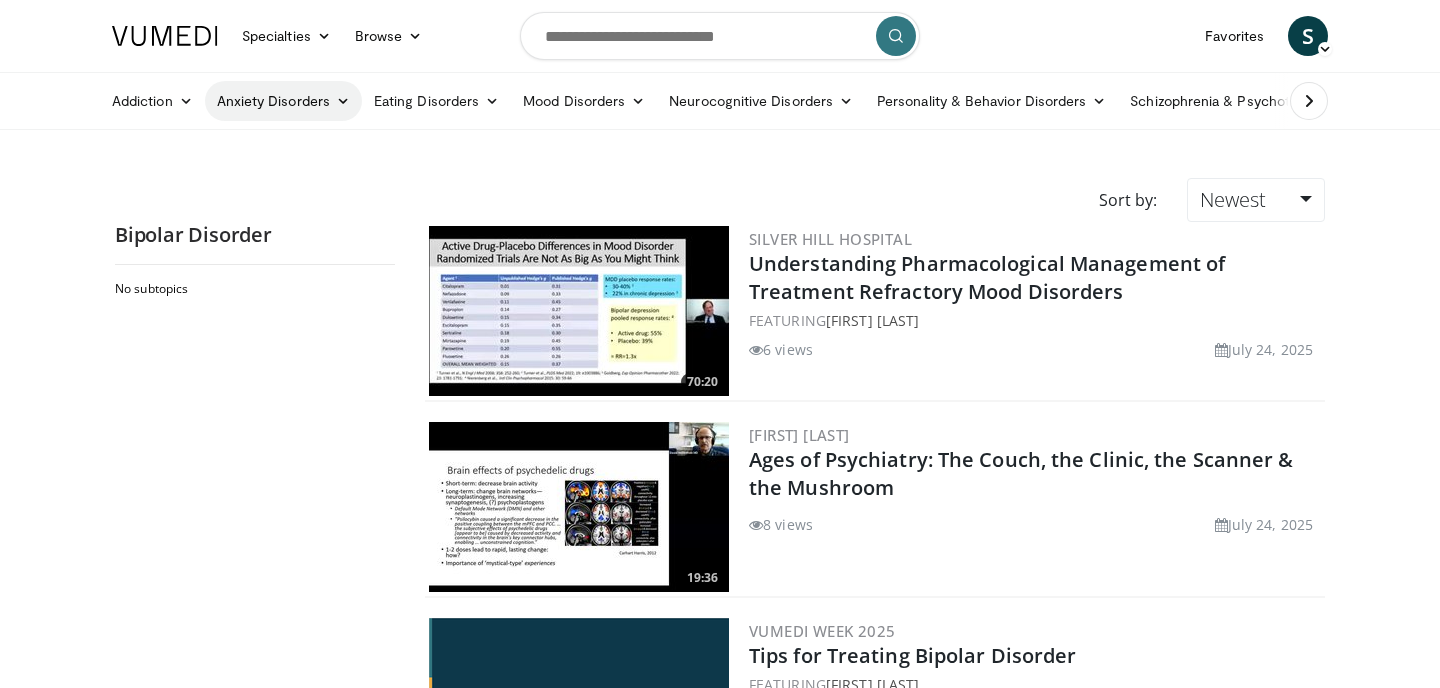 click on "Anxiety Disorders" at bounding box center [283, 101] 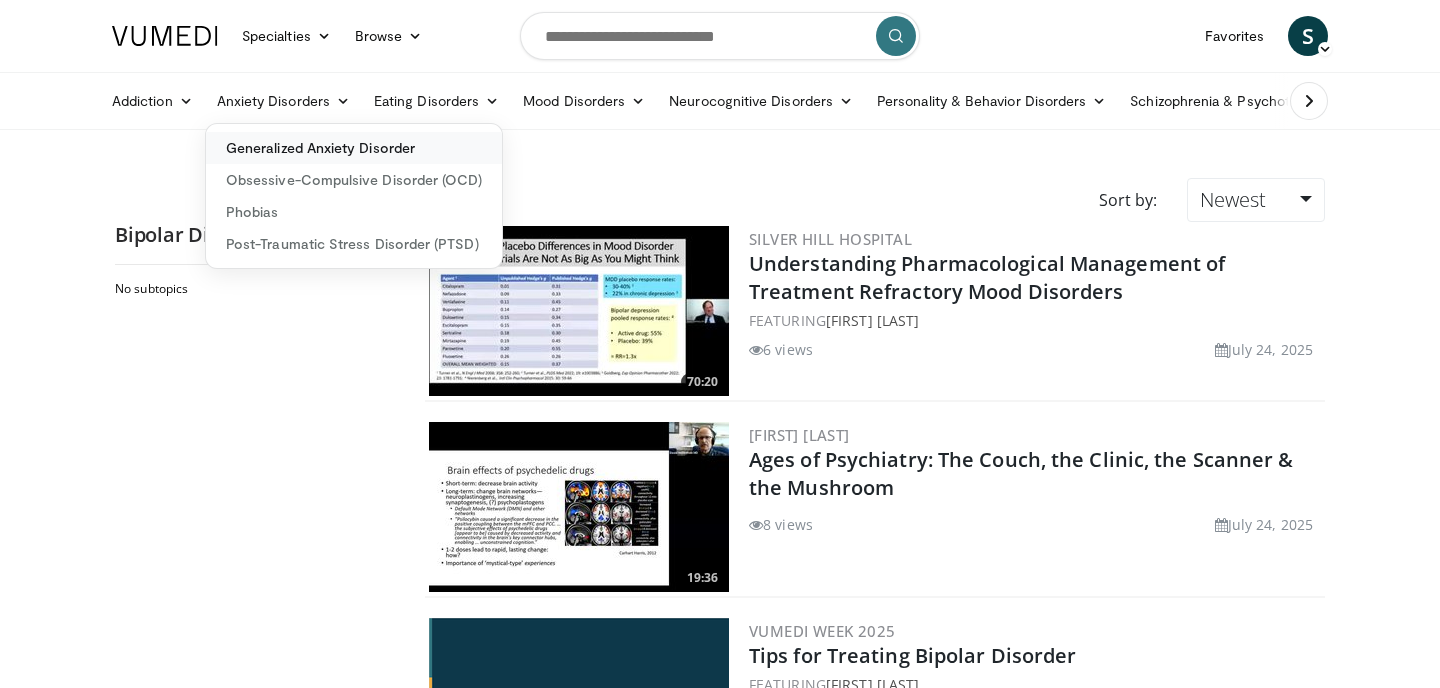 click on "Generalized Anxiety Disorder" at bounding box center (354, 148) 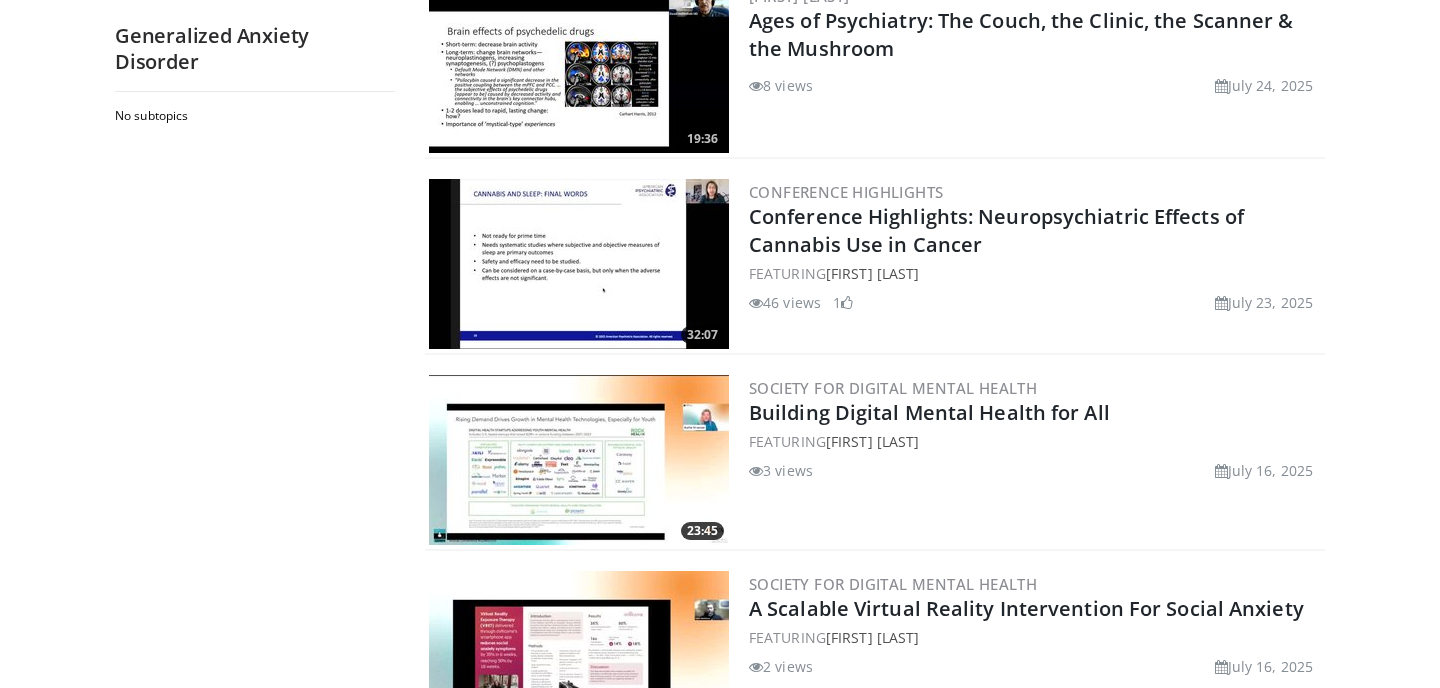 scroll, scrollTop: 0, scrollLeft: 0, axis: both 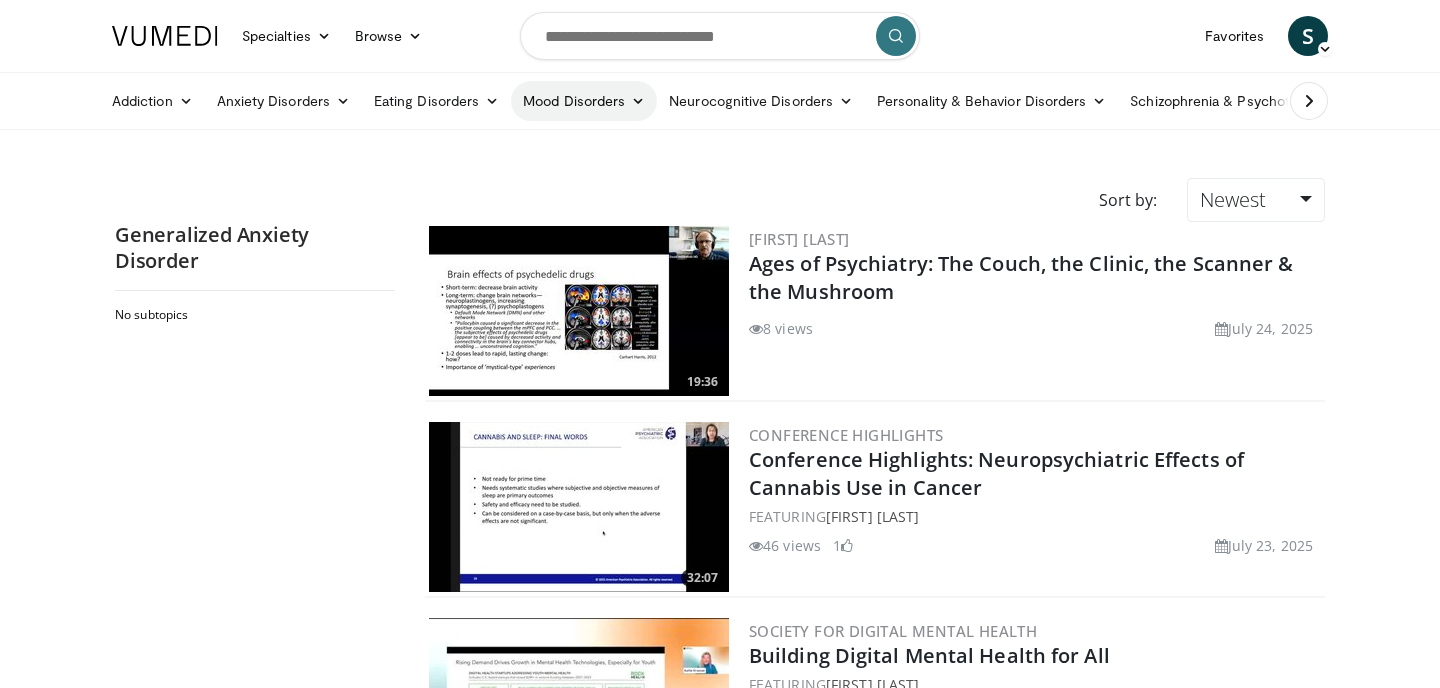 click on "Mood Disorders" at bounding box center [584, 101] 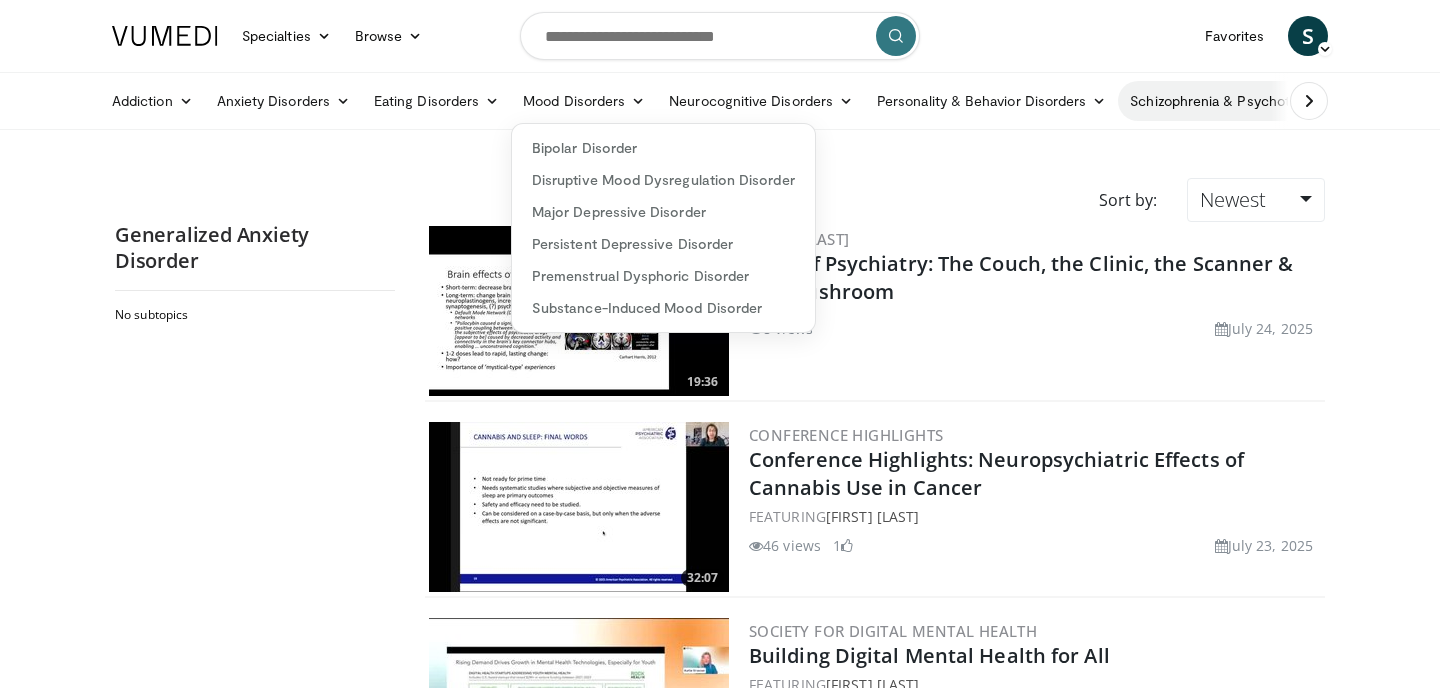 click on "Schizophrenia & Psychotic Disorders" at bounding box center [1258, 101] 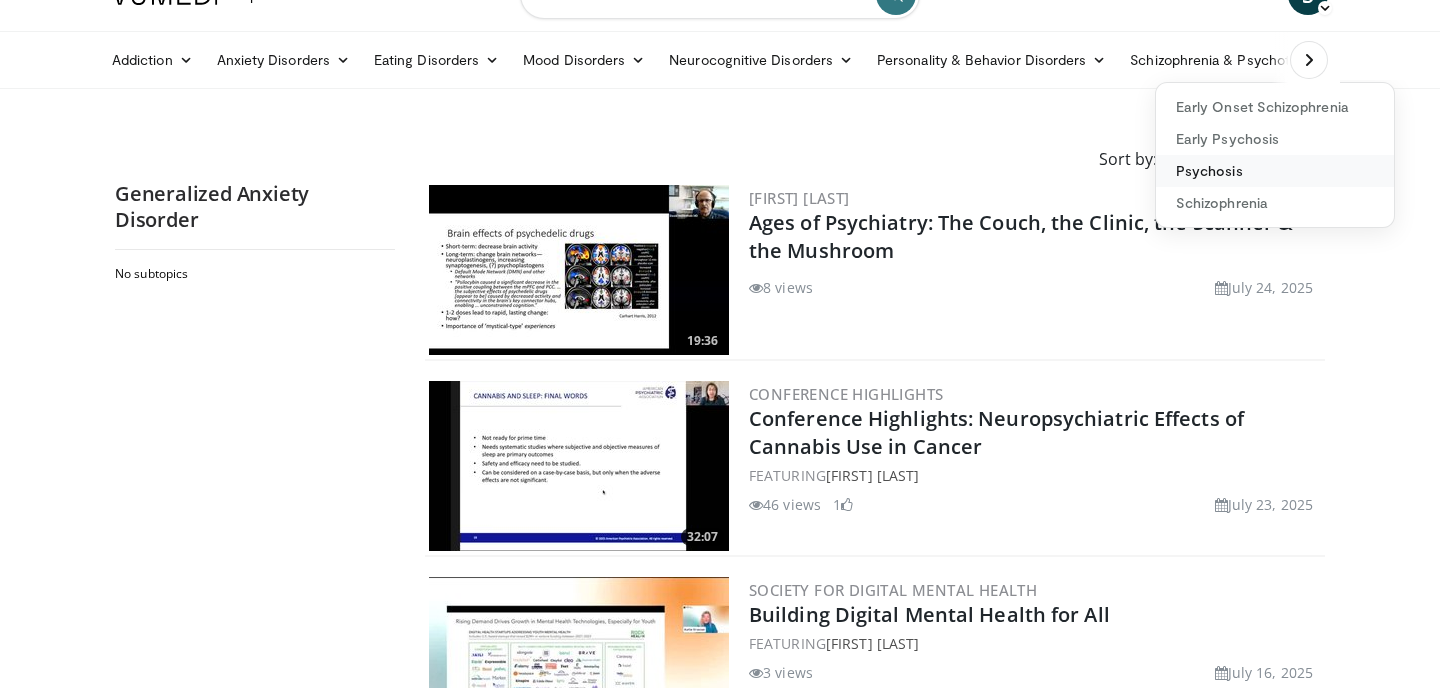 scroll, scrollTop: 0, scrollLeft: 0, axis: both 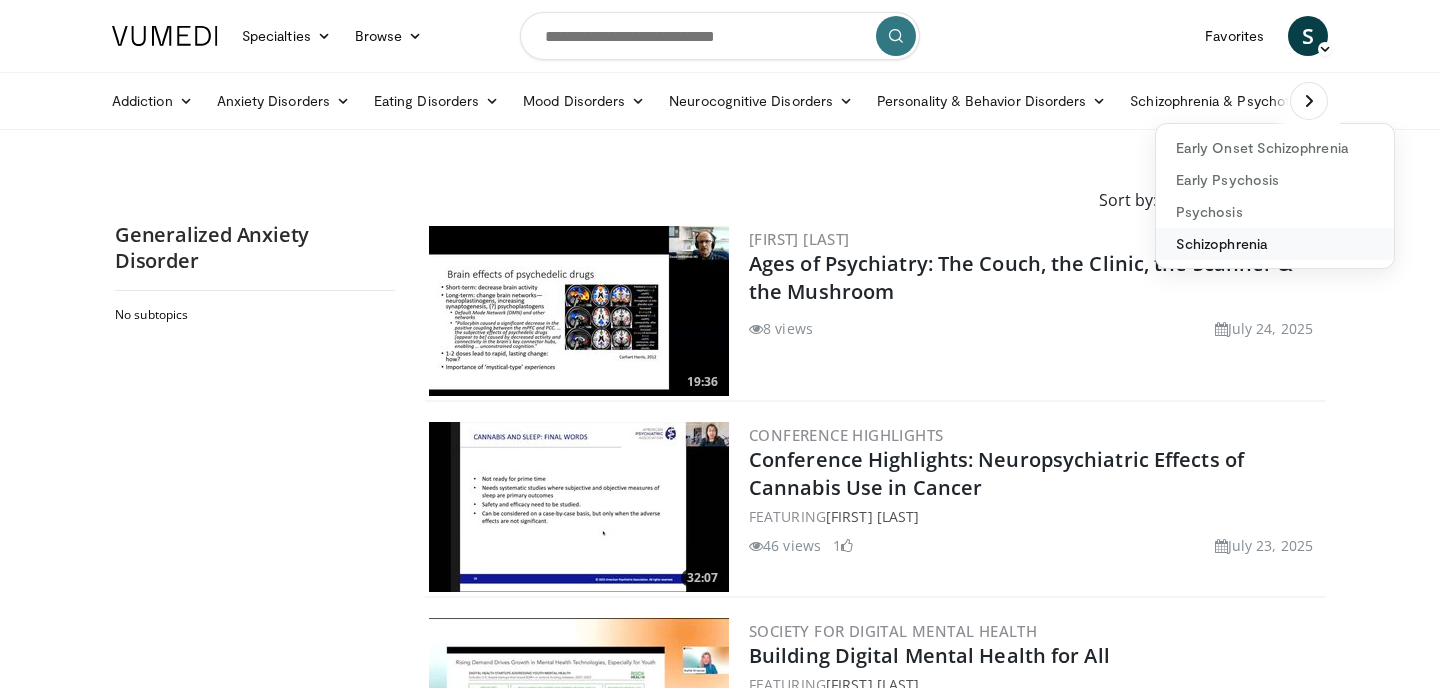 click on "Schizophrenia" at bounding box center (1275, 244) 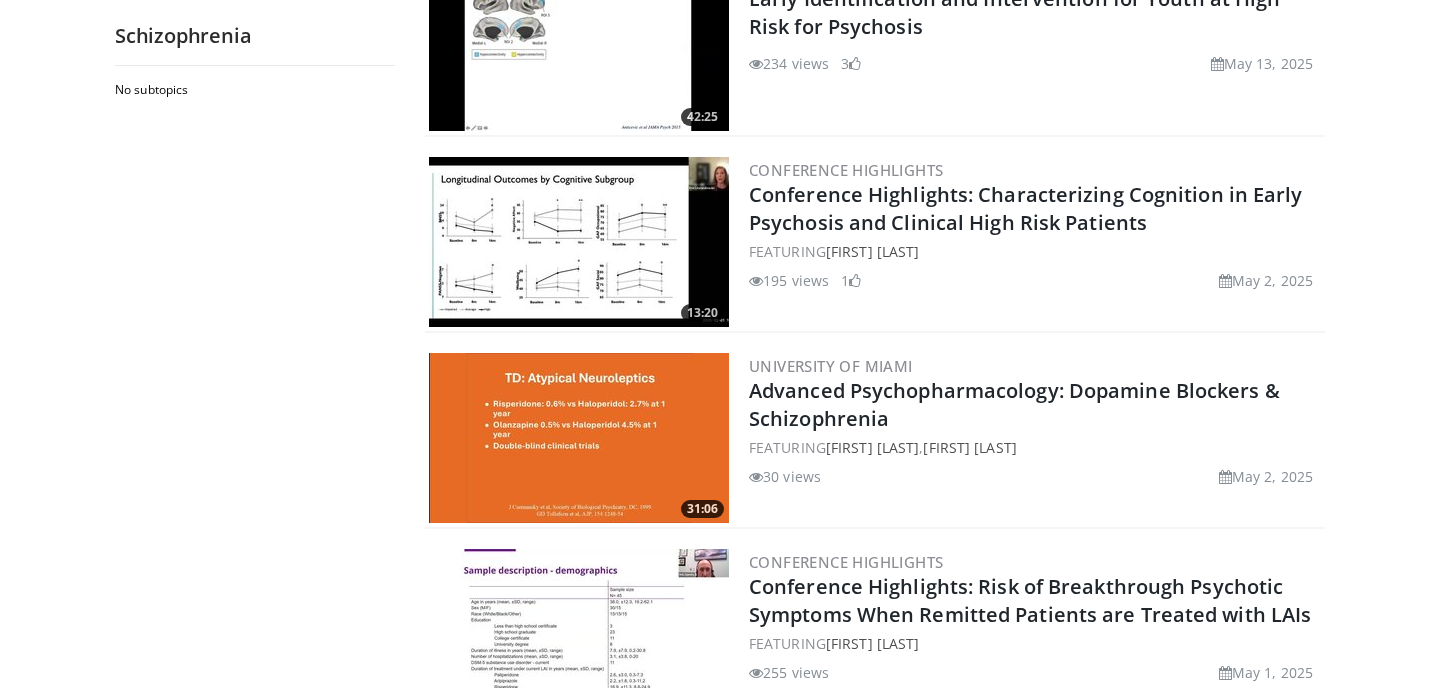 scroll, scrollTop: 4390, scrollLeft: 0, axis: vertical 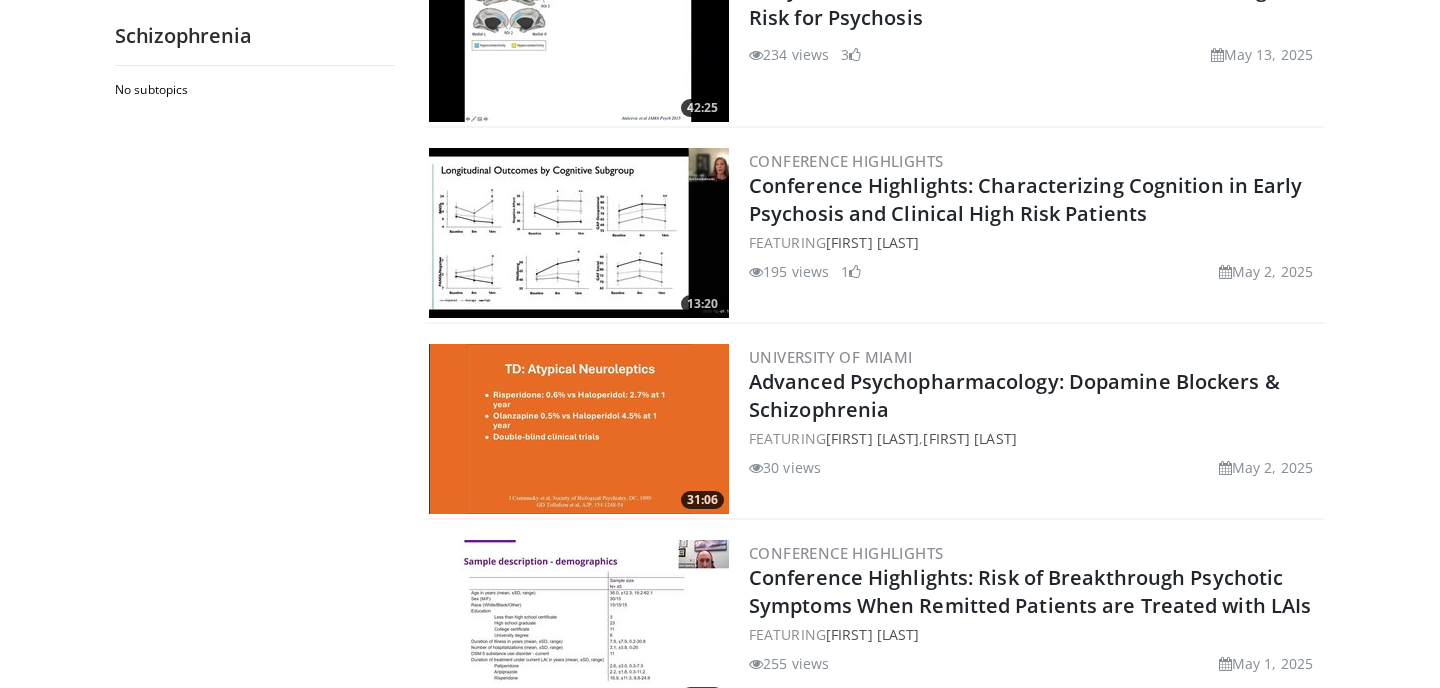 click at bounding box center (579, 429) 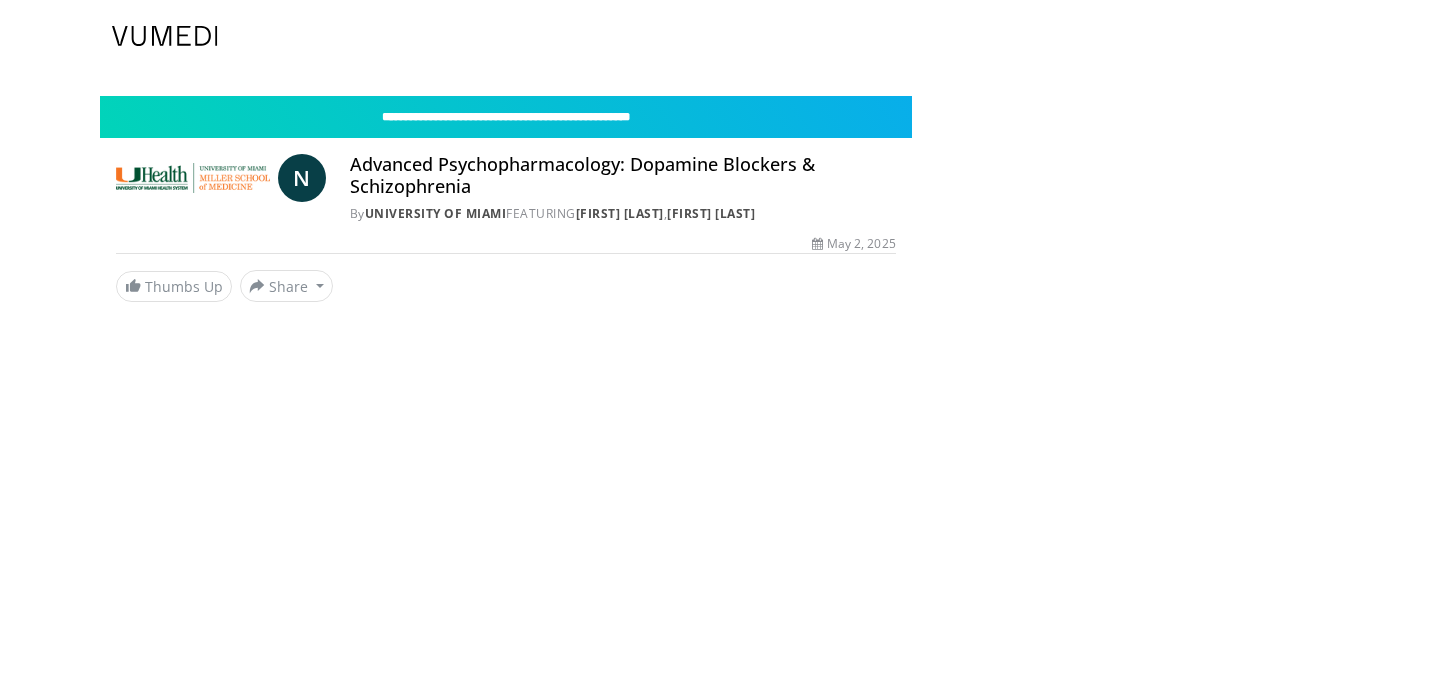 scroll, scrollTop: 0, scrollLeft: 0, axis: both 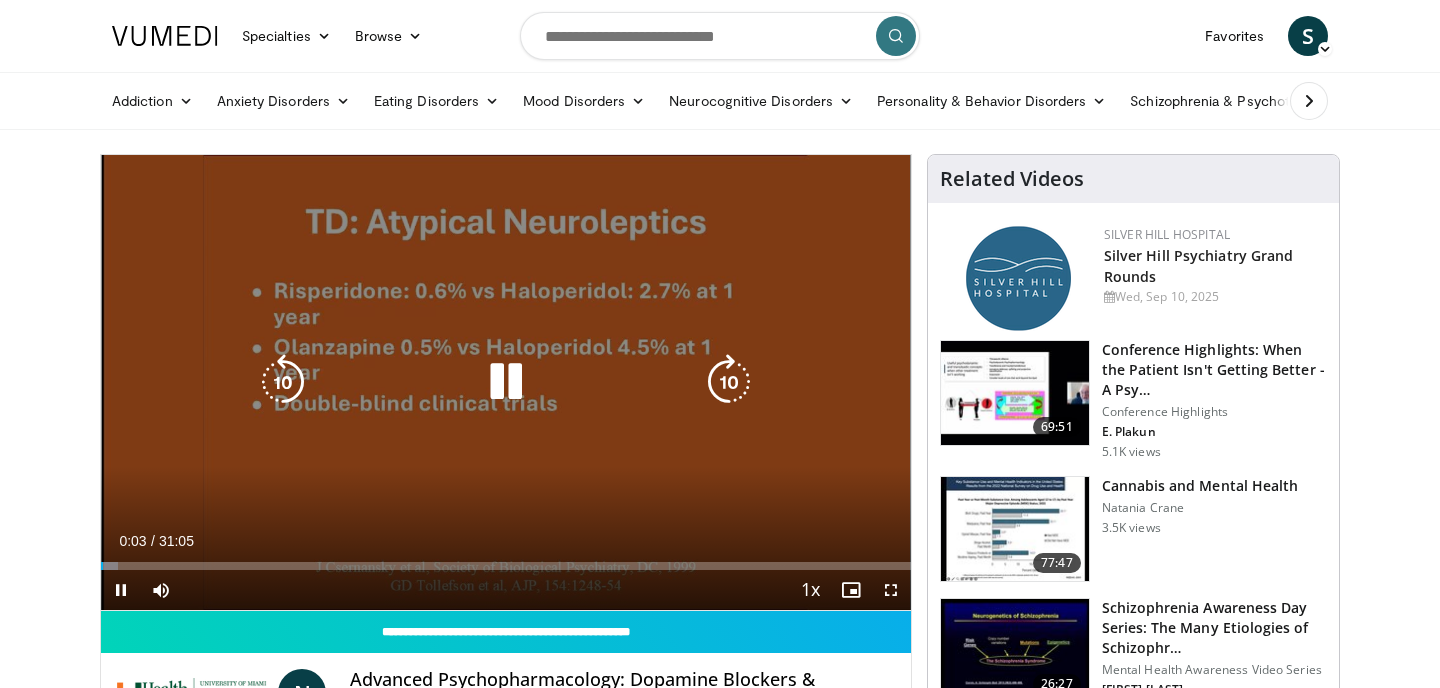 click at bounding box center (506, 382) 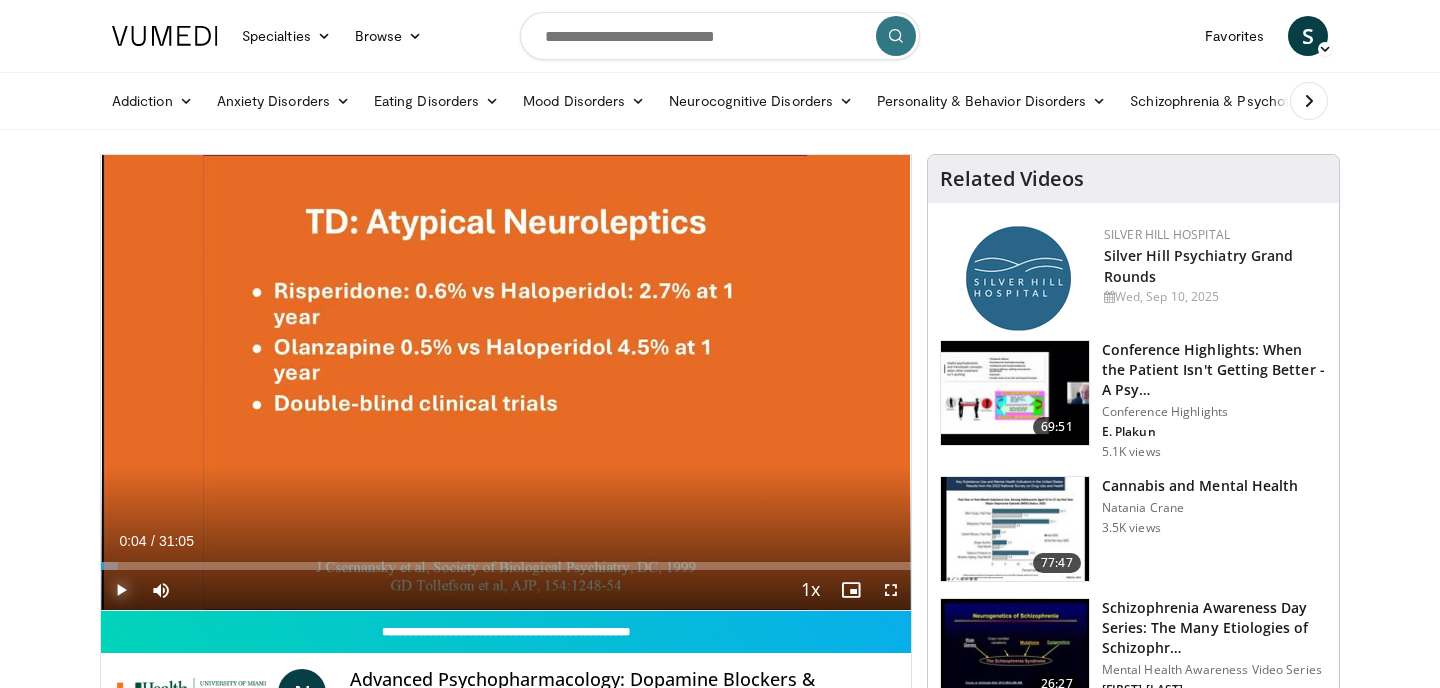 click at bounding box center (121, 590) 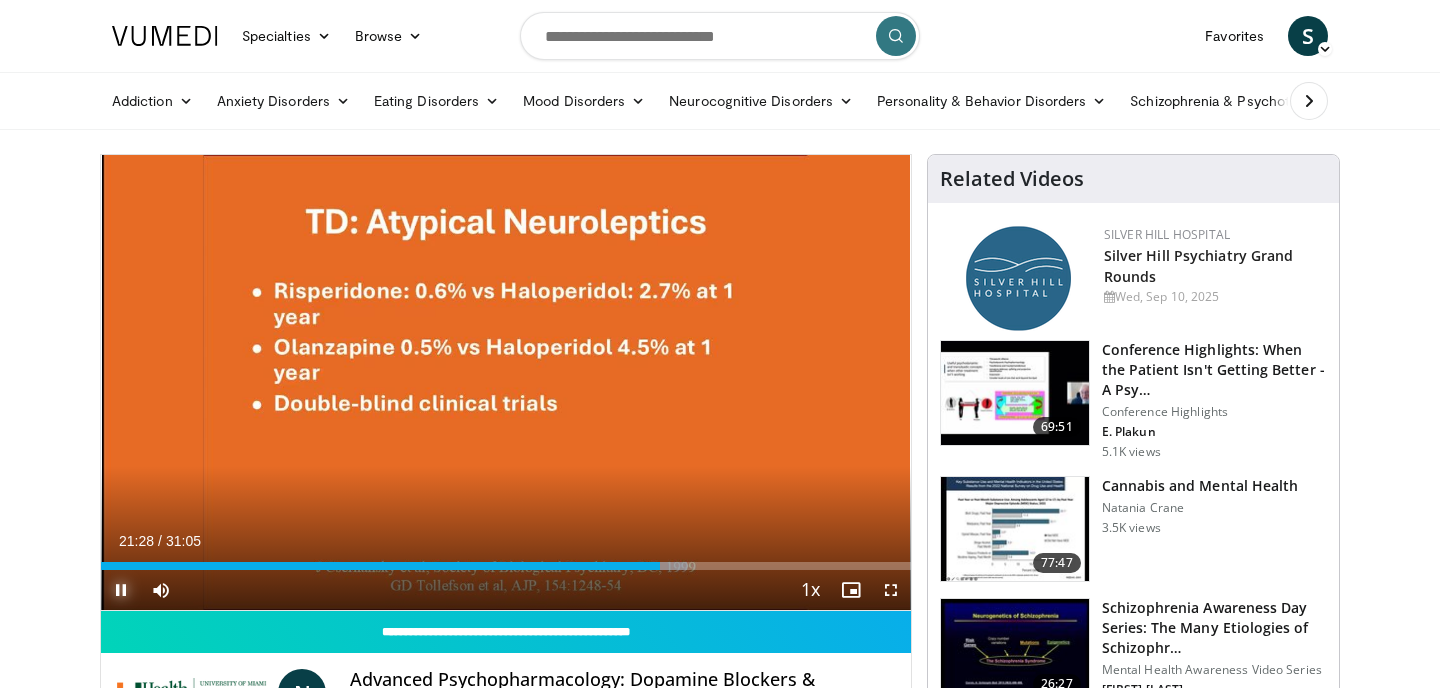 click at bounding box center [121, 590] 